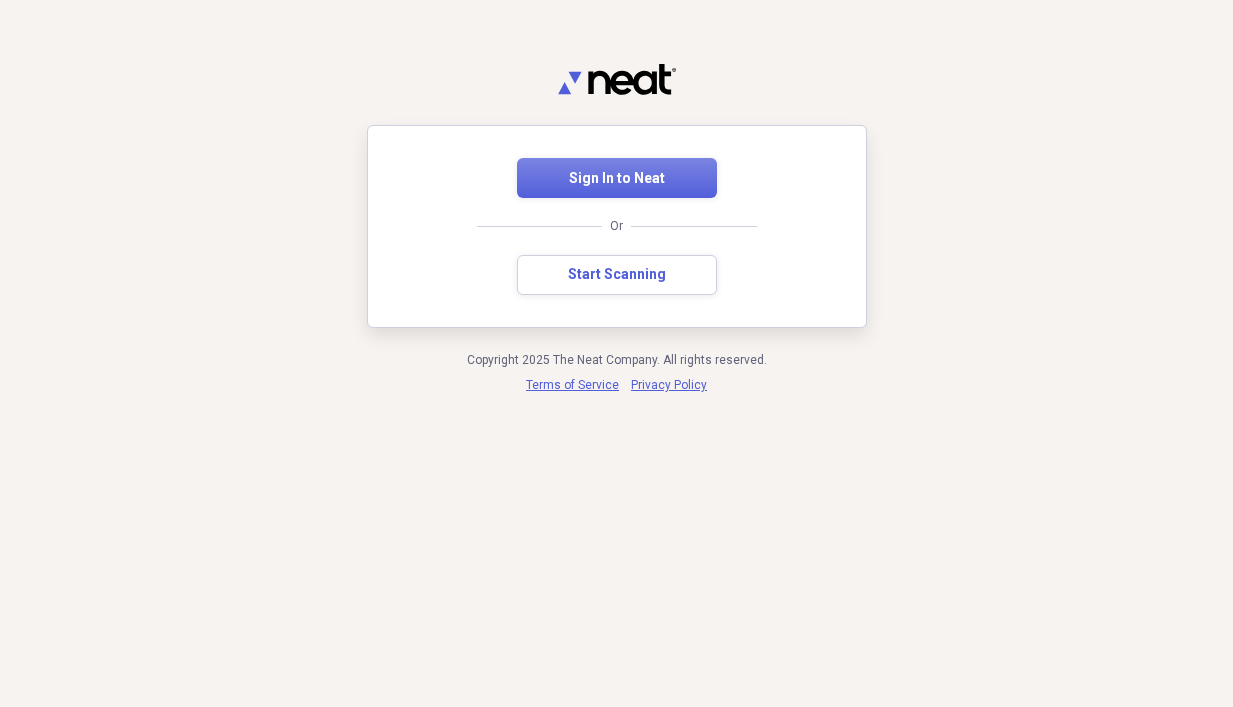 scroll, scrollTop: 0, scrollLeft: 0, axis: both 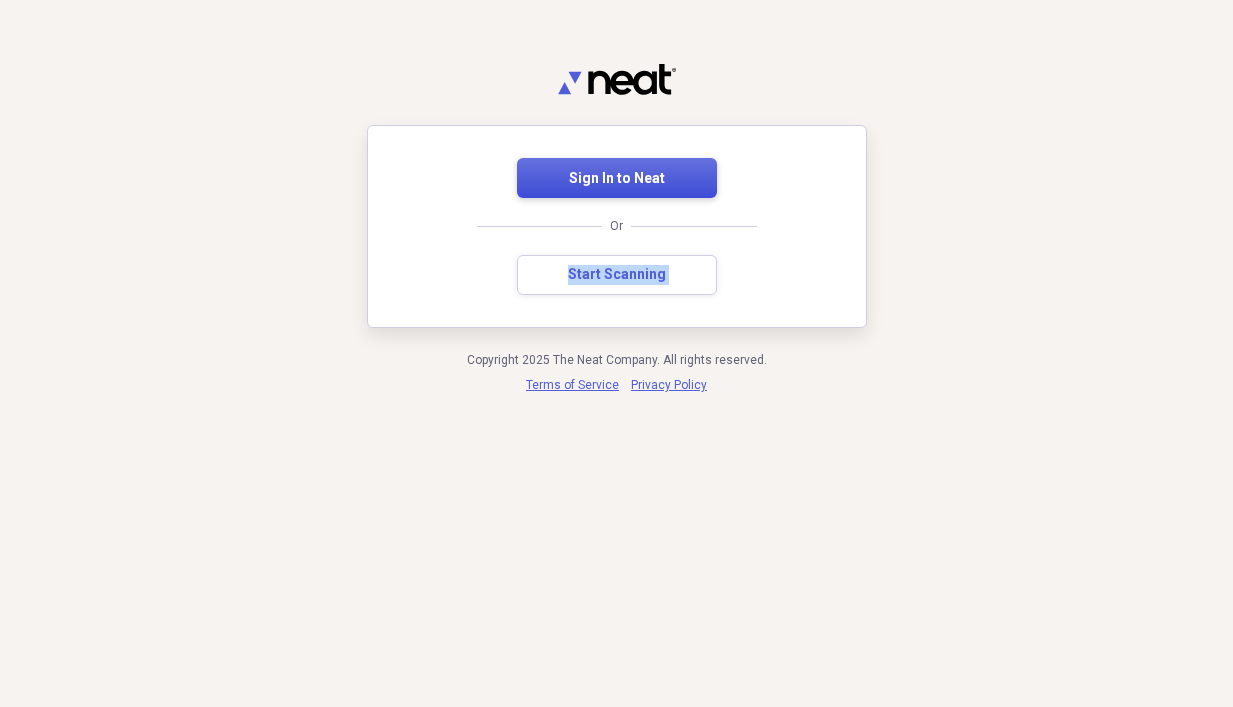 drag, startPoint x: 0, startPoint y: 0, endPoint x: 594, endPoint y: 174, distance: 618.96045 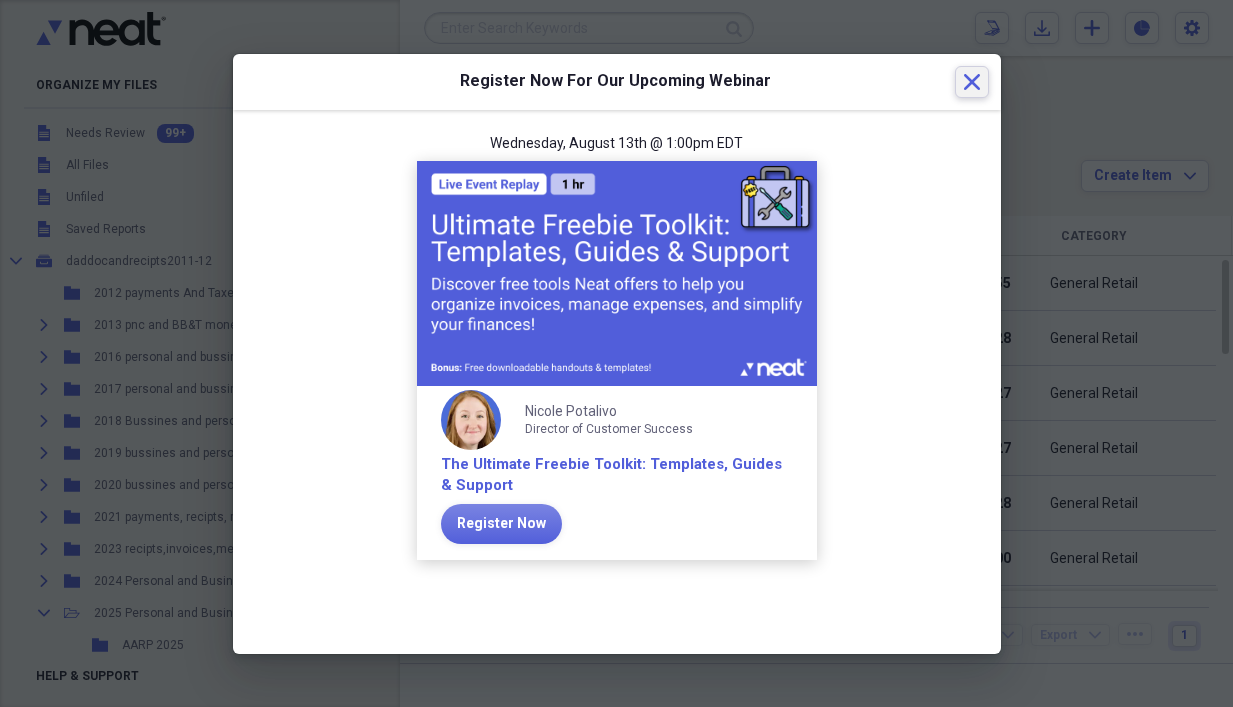 click on "Close" 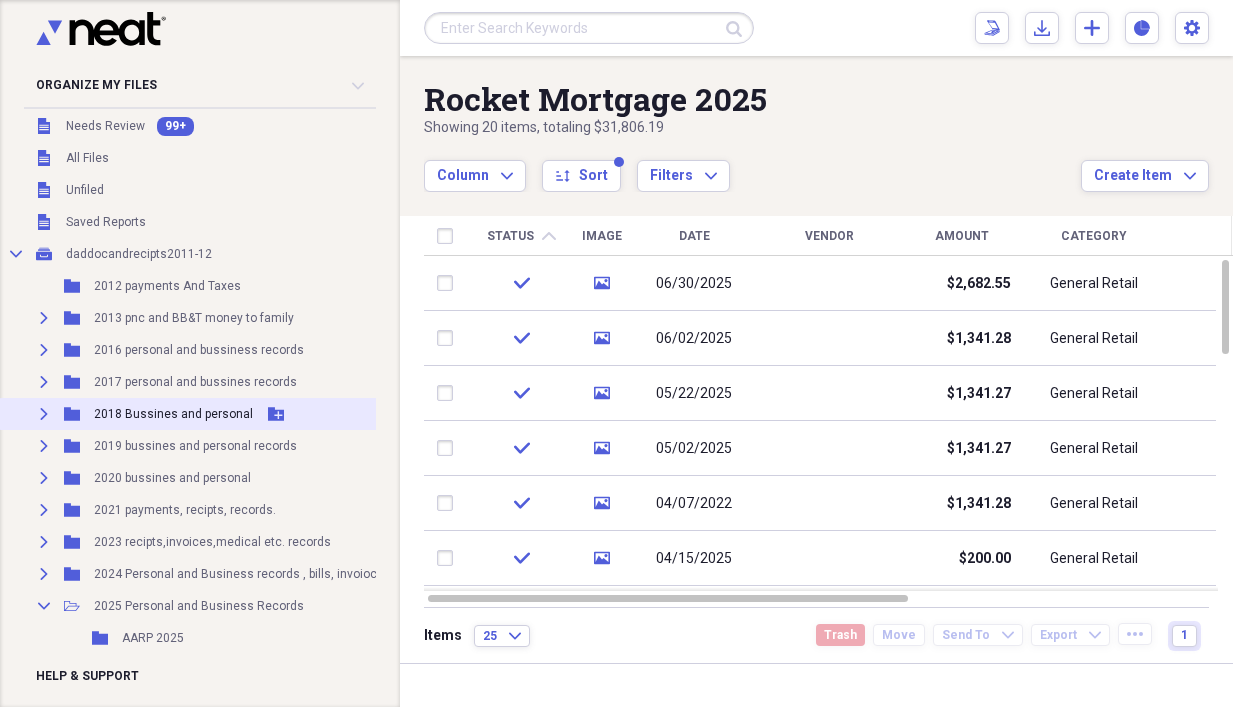 scroll, scrollTop: 0, scrollLeft: 0, axis: both 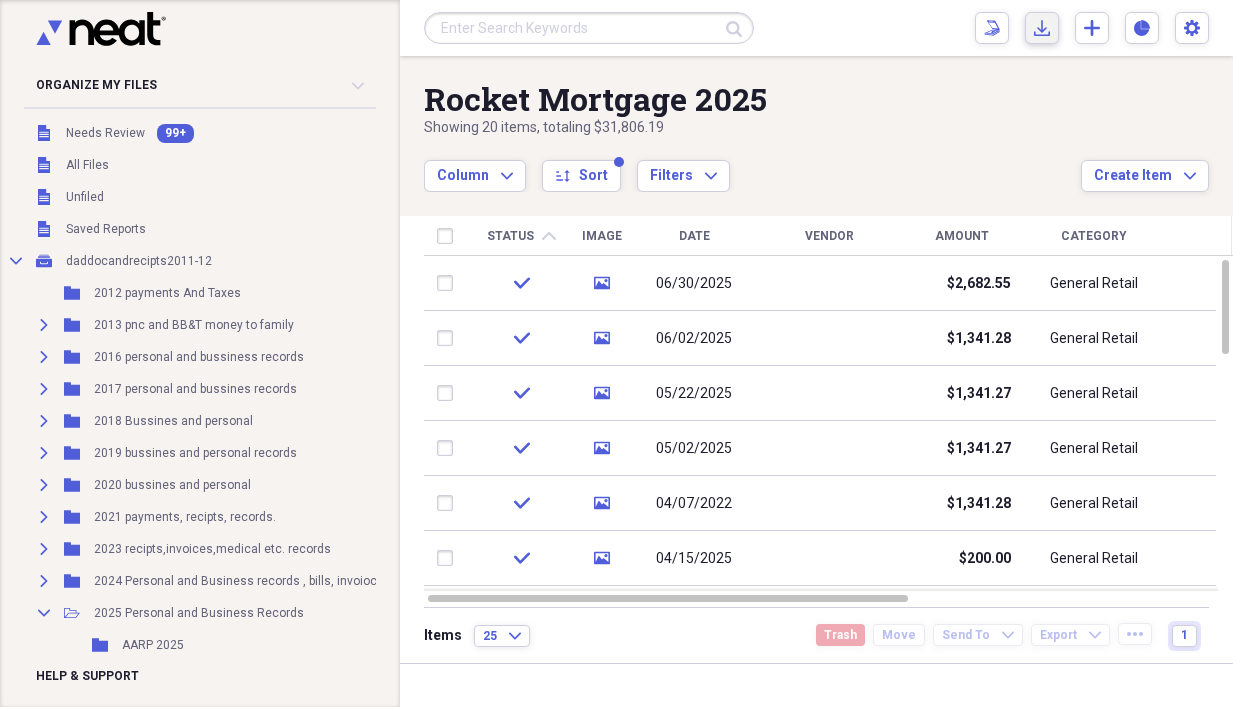 click 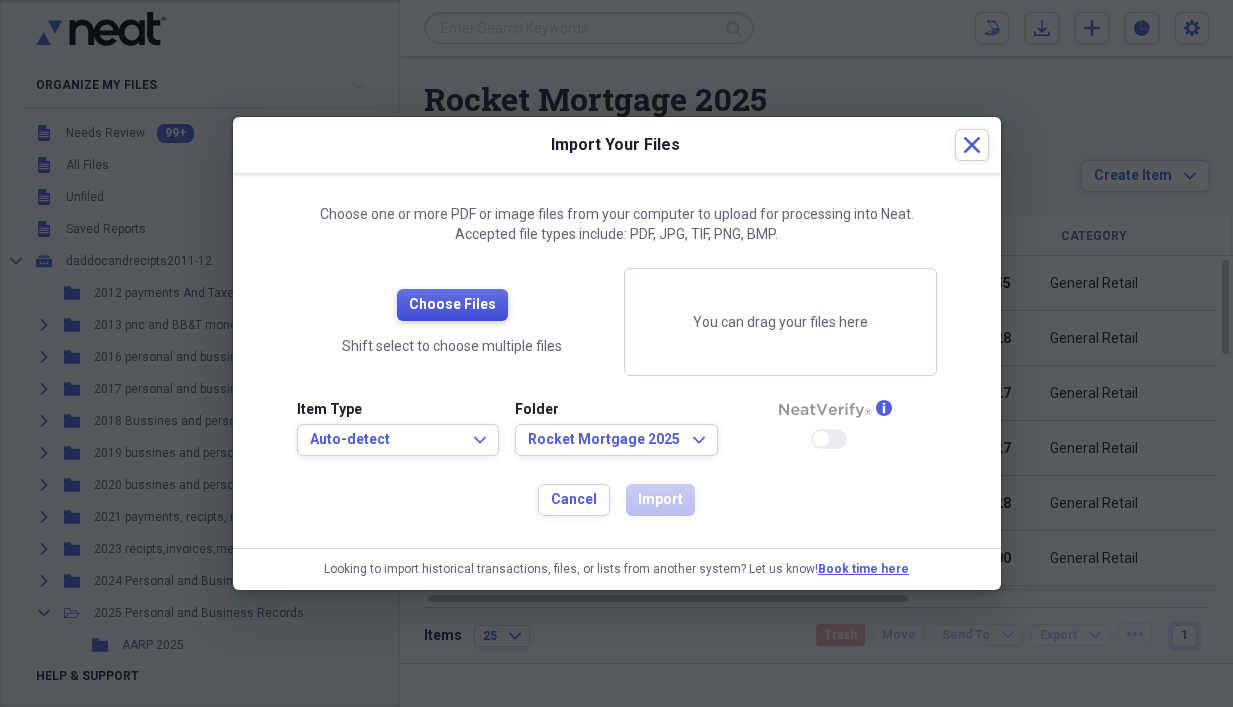 click on "Choose Files" at bounding box center (452, 305) 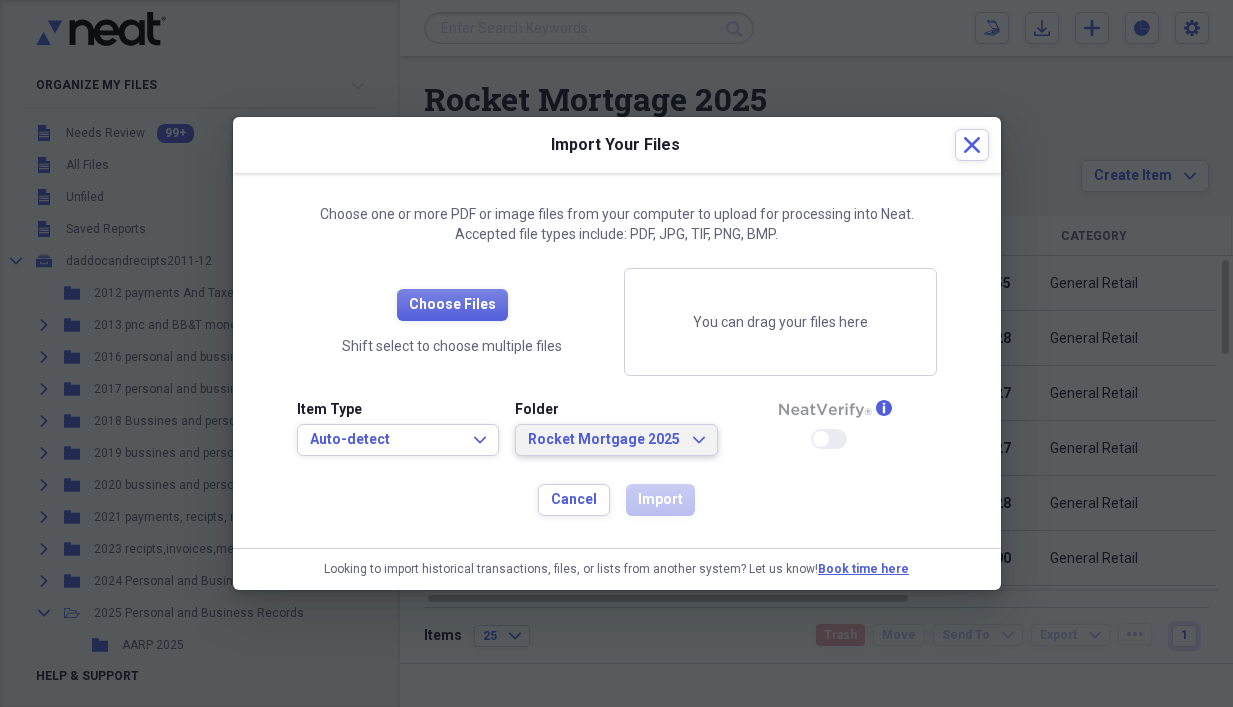 click on "Expand" 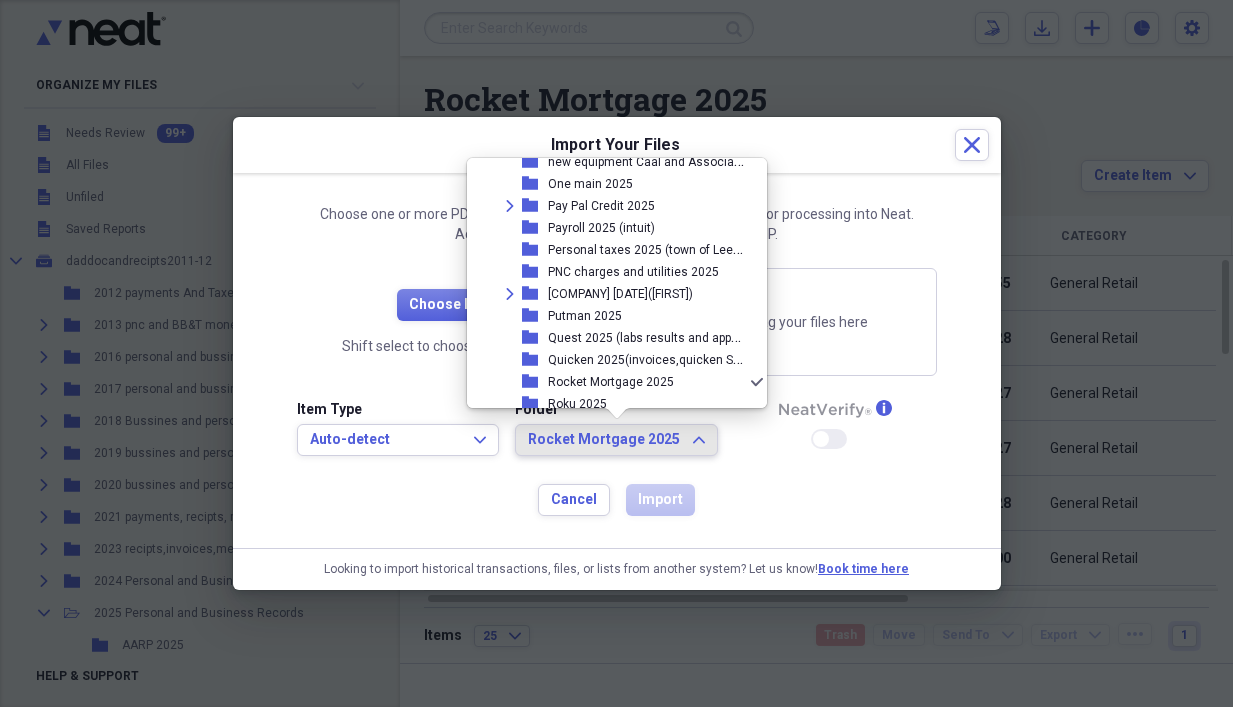 scroll, scrollTop: 1011, scrollLeft: 0, axis: vertical 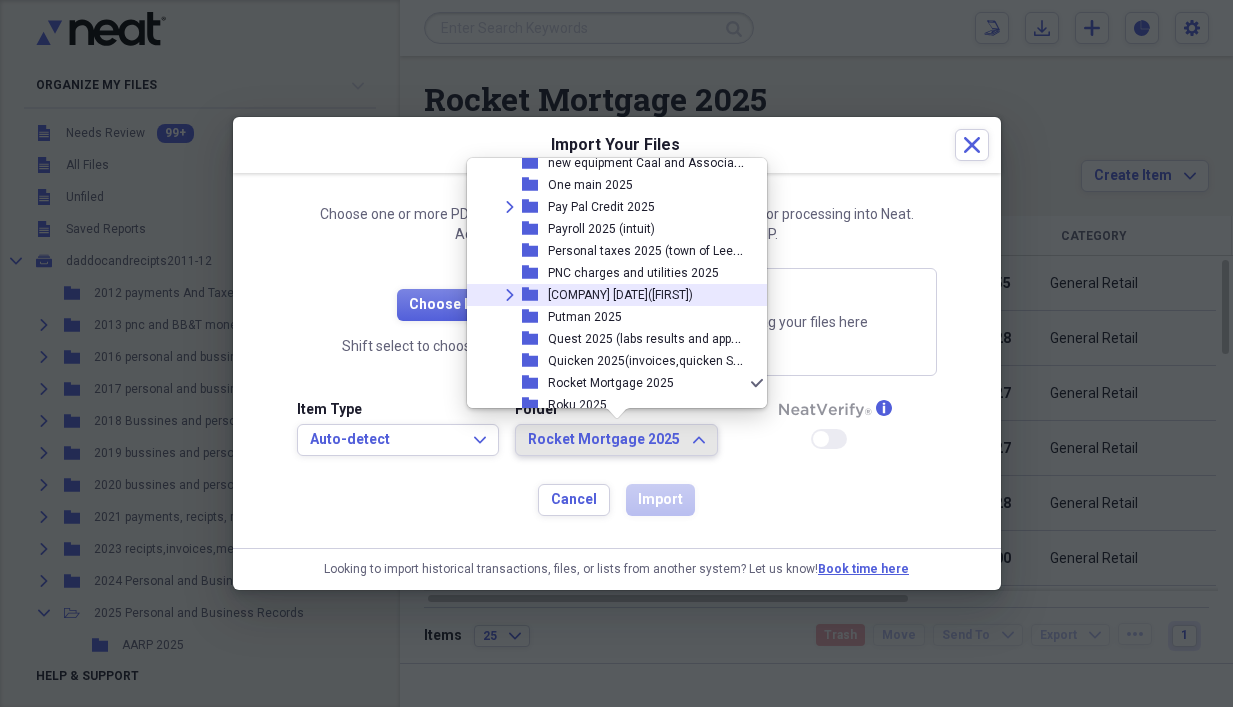 click on "[COMPANY] [DATE]([FIRST])" at bounding box center [620, 295] 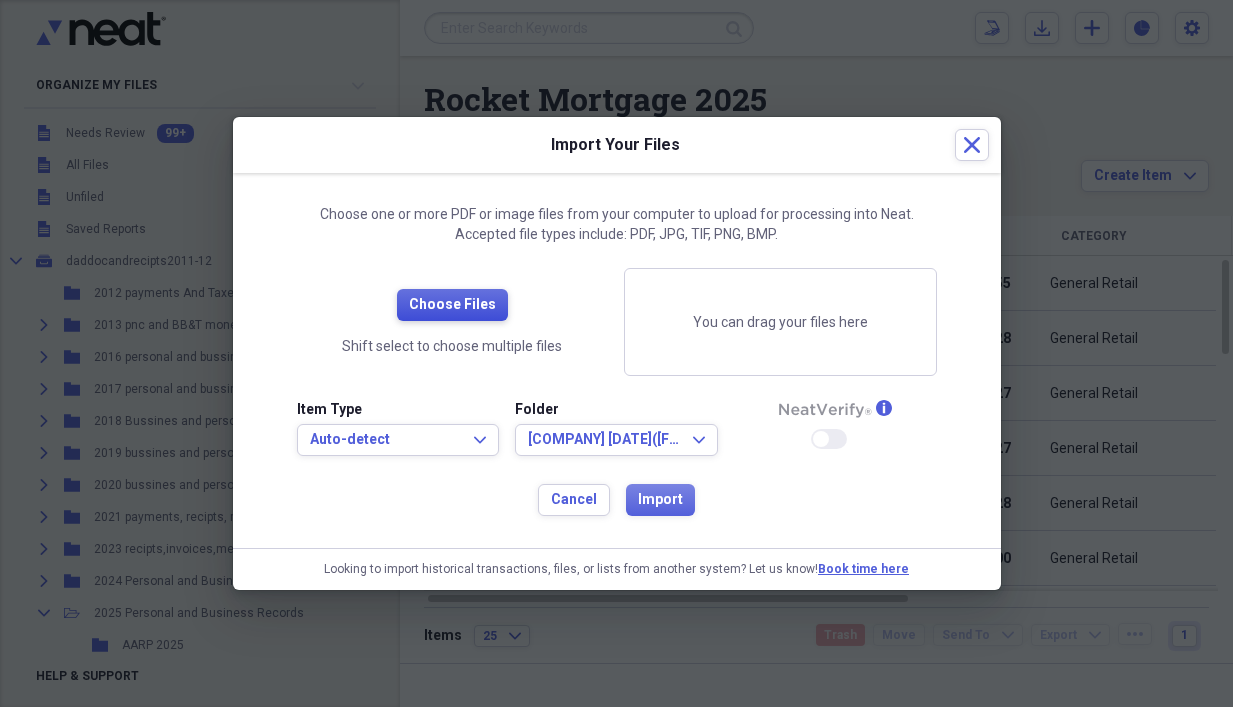 click on "Choose Files" at bounding box center (452, 305) 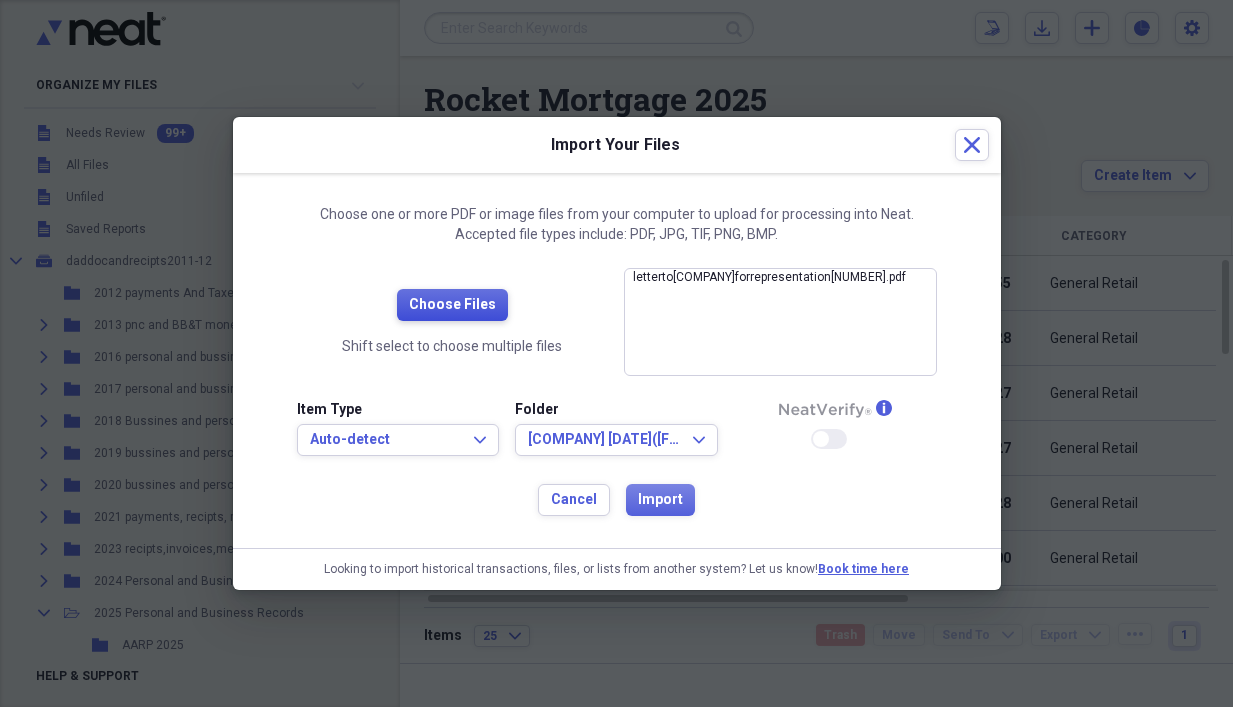 click on "Choose Files" at bounding box center (452, 305) 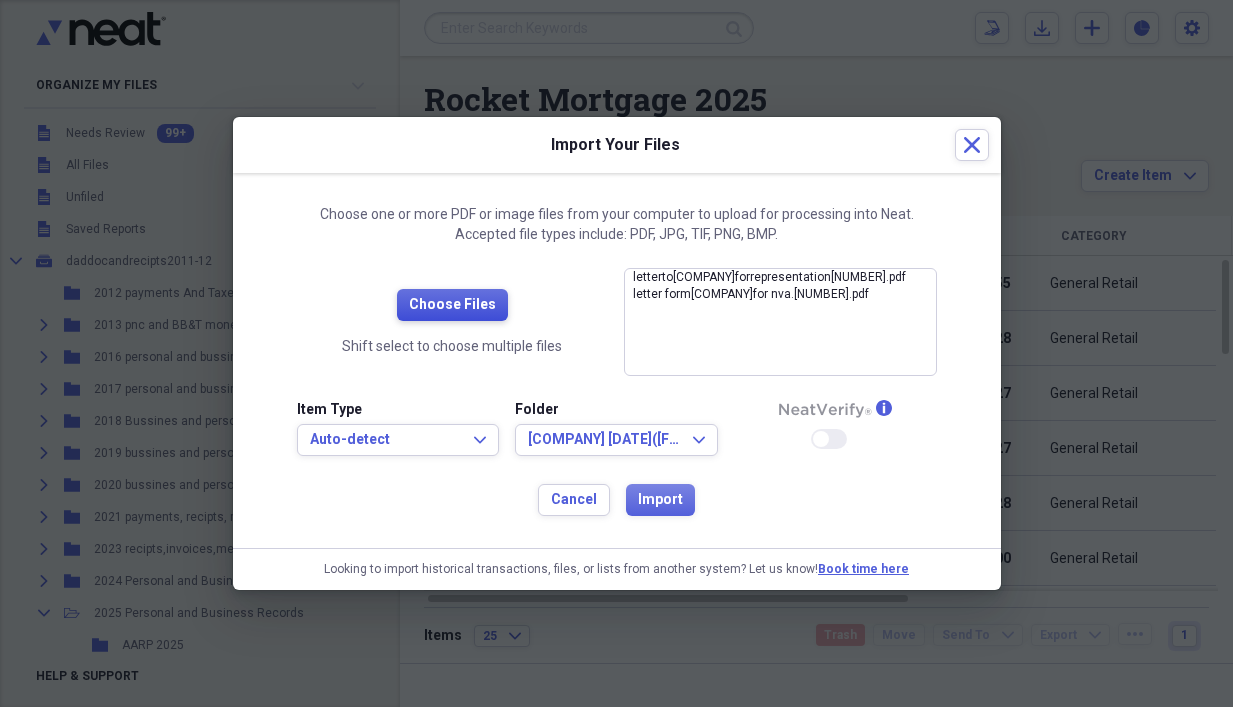click on "Choose Files" at bounding box center (452, 305) 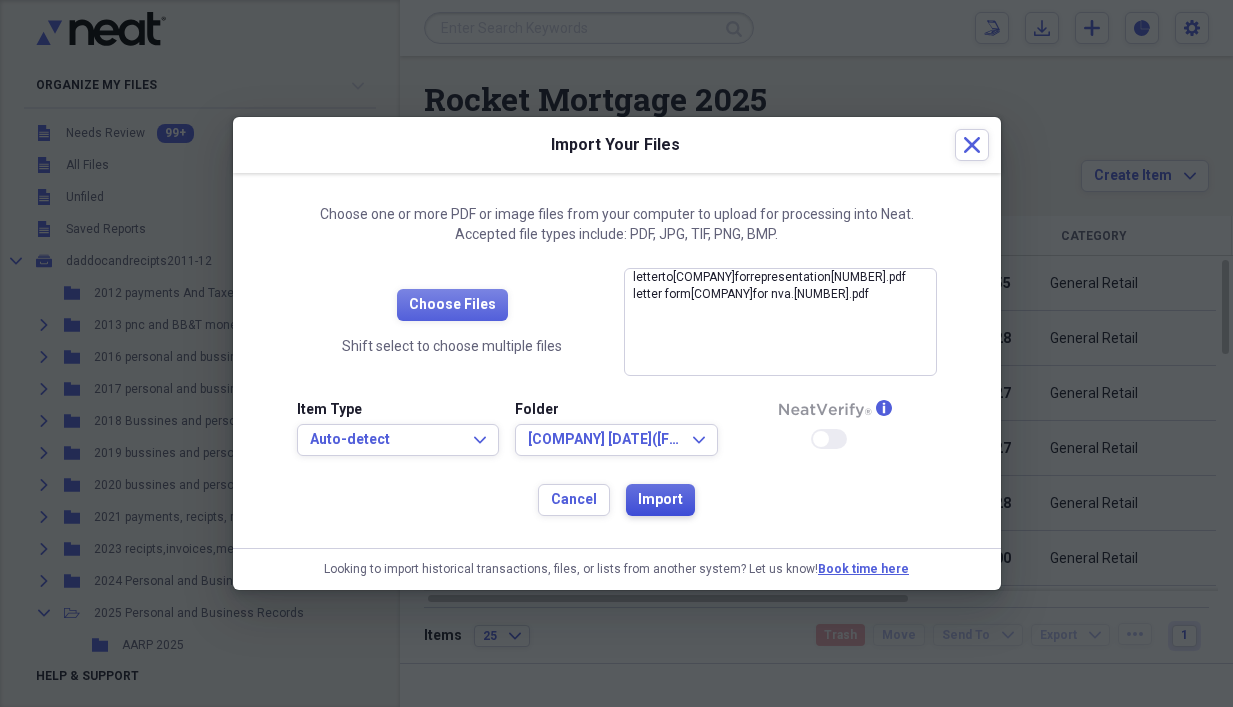 click on "Import" at bounding box center (660, 500) 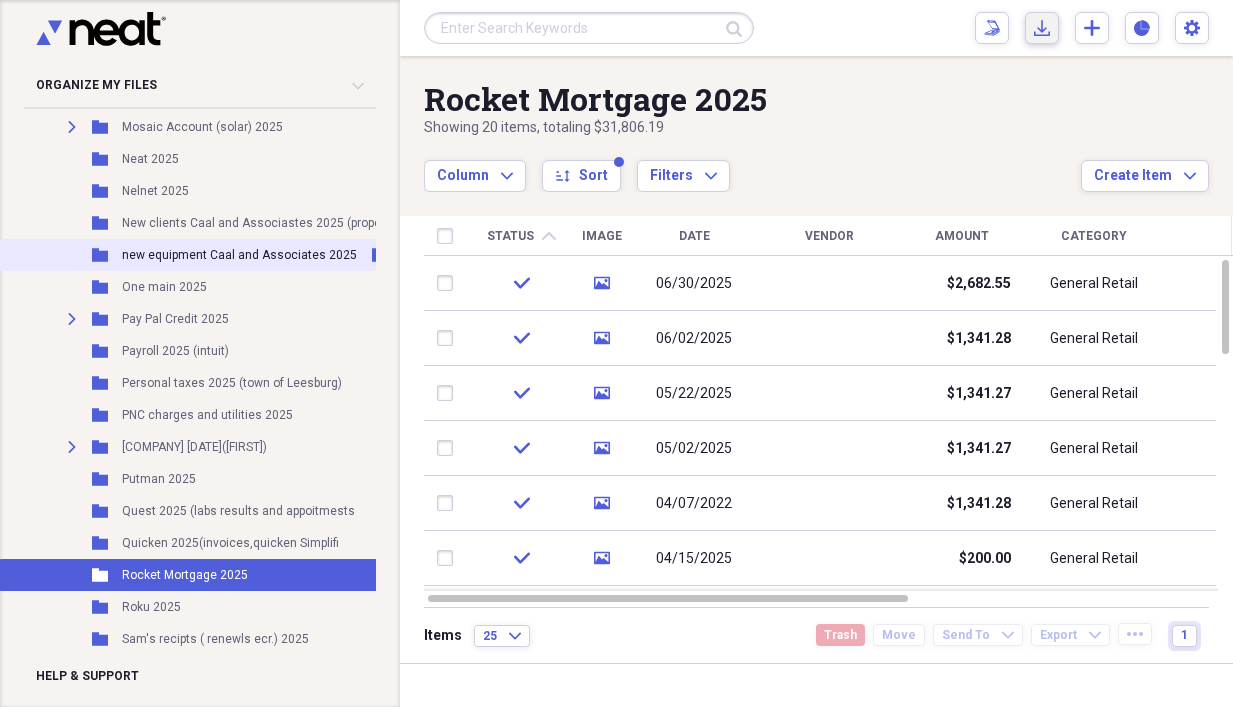 scroll, scrollTop: 1425, scrollLeft: 0, axis: vertical 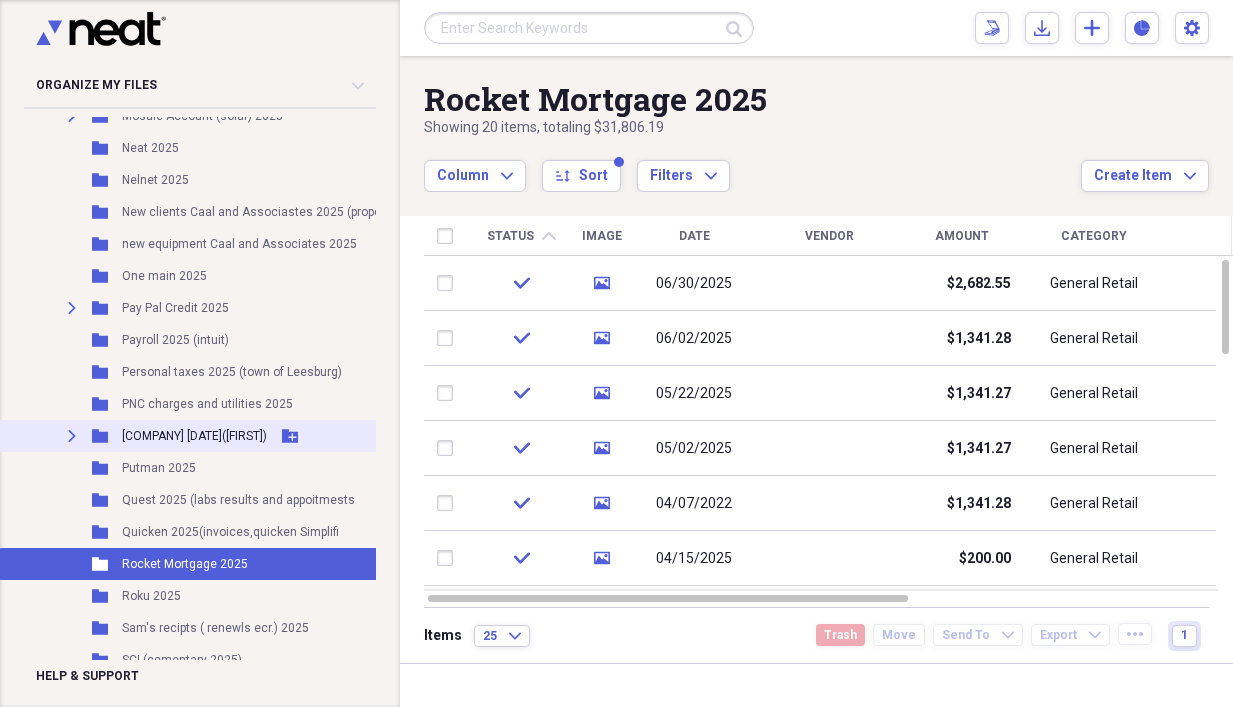 click on "[COMPANY] [DATE]([FIRST])" at bounding box center [194, 436] 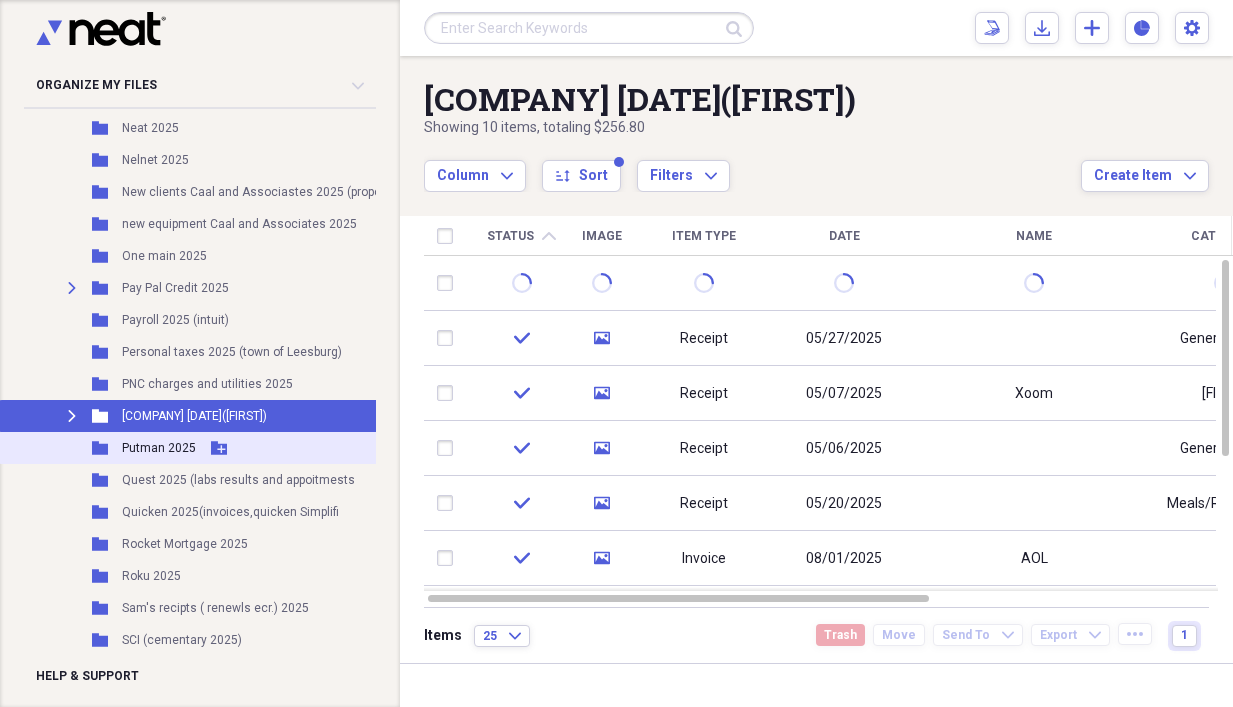 scroll, scrollTop: 1450, scrollLeft: 0, axis: vertical 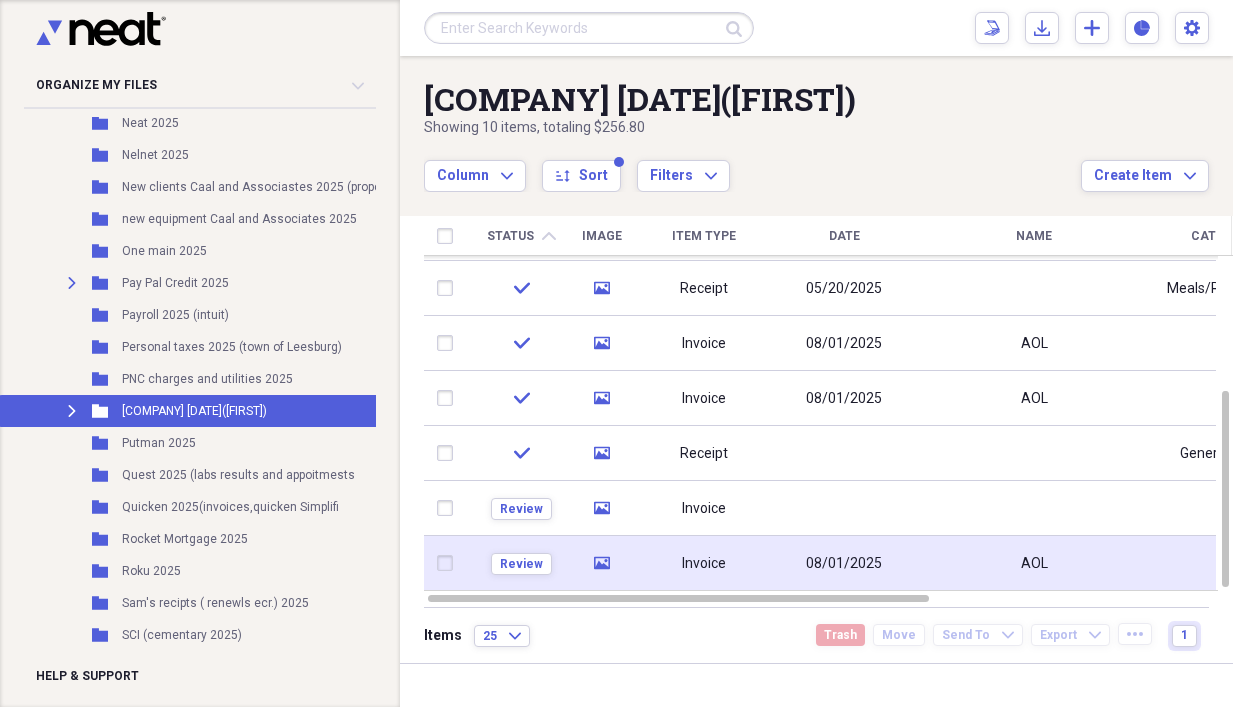 click on "08/01/2025" at bounding box center [844, 564] 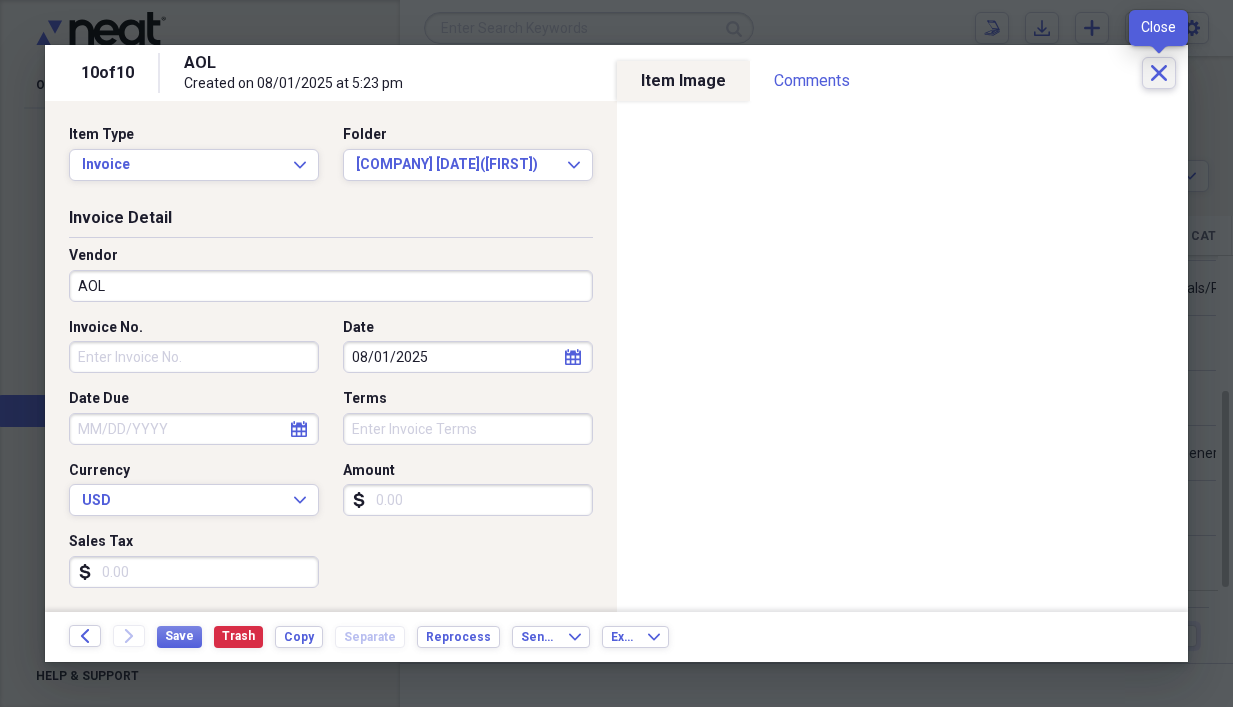 click on "Close" 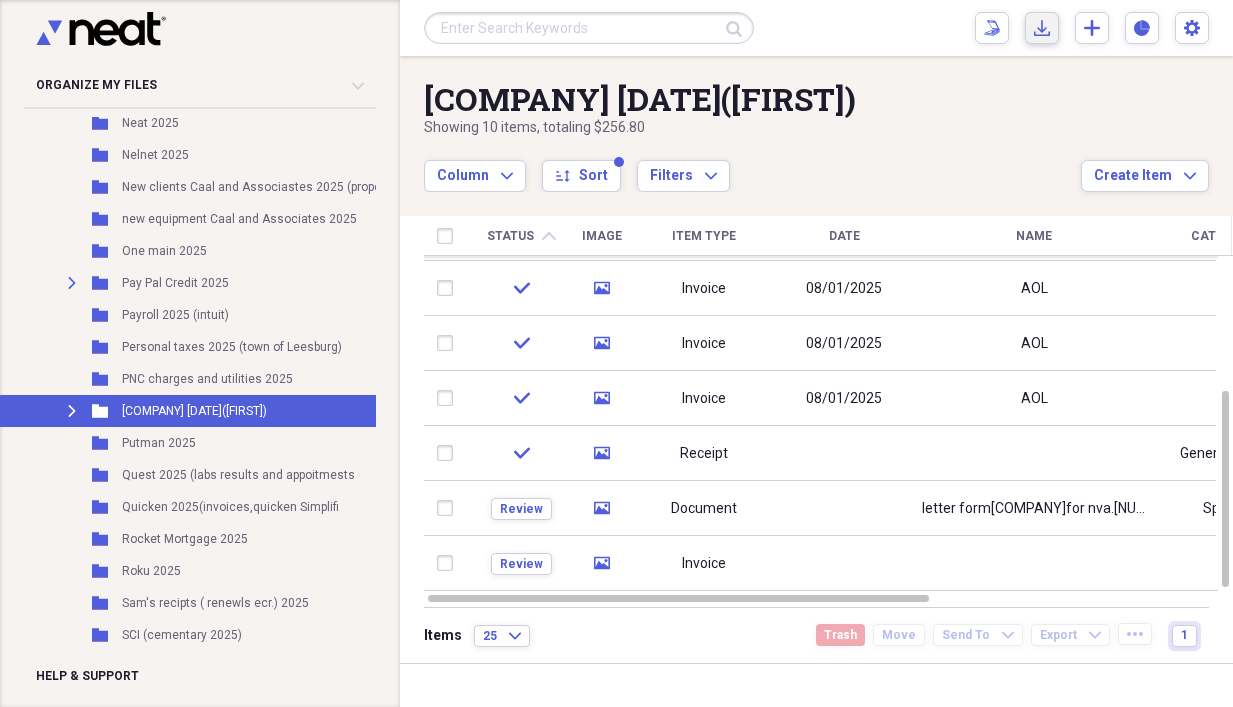 click on "Import" 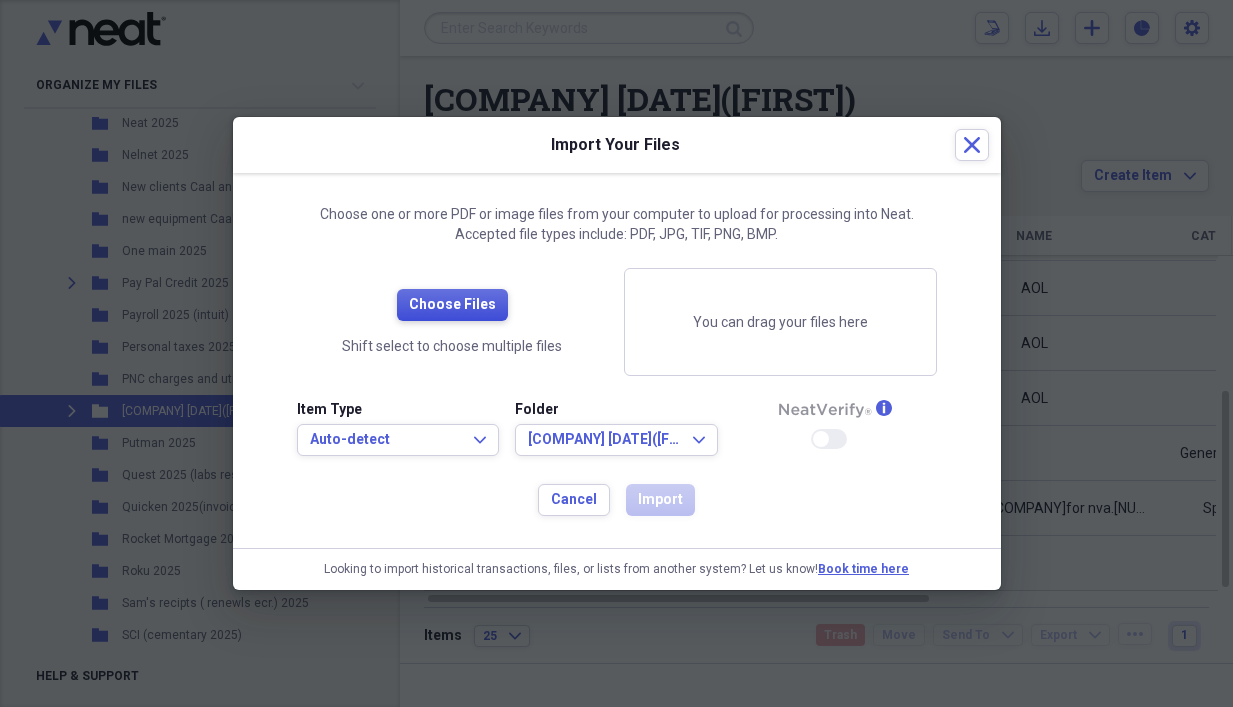 click on "Choose Files" at bounding box center [452, 305] 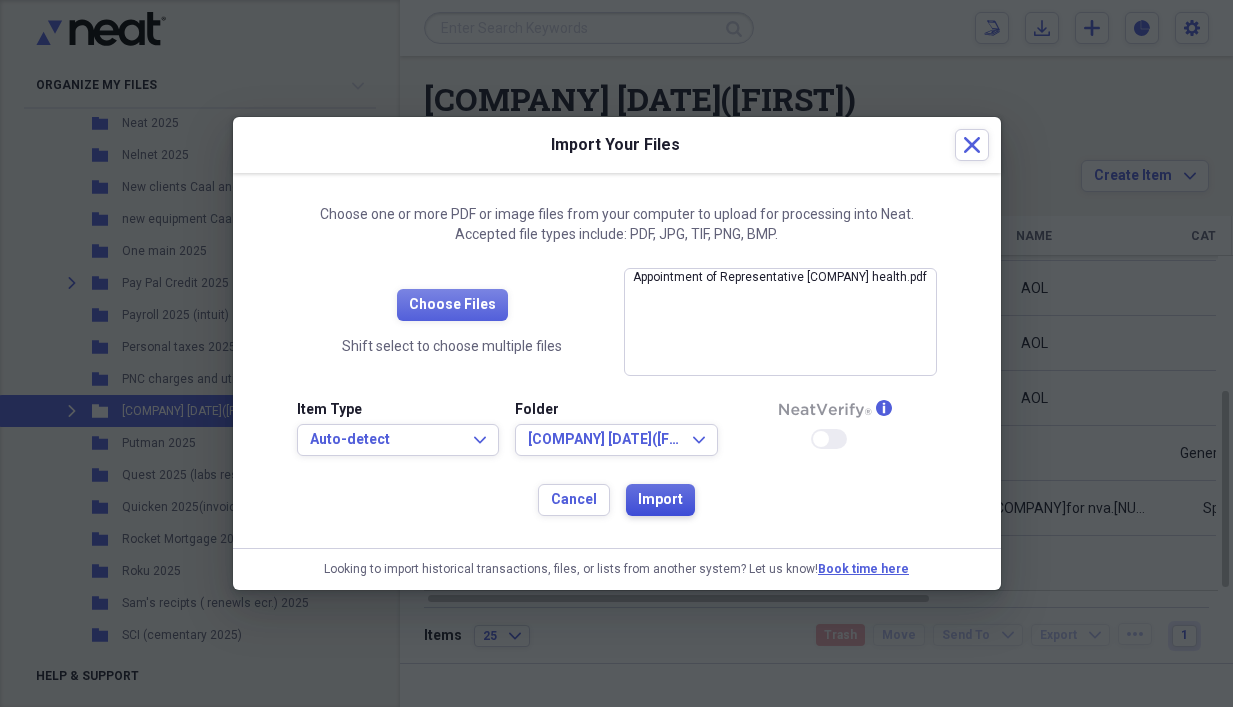 click on "Import" at bounding box center [660, 500] 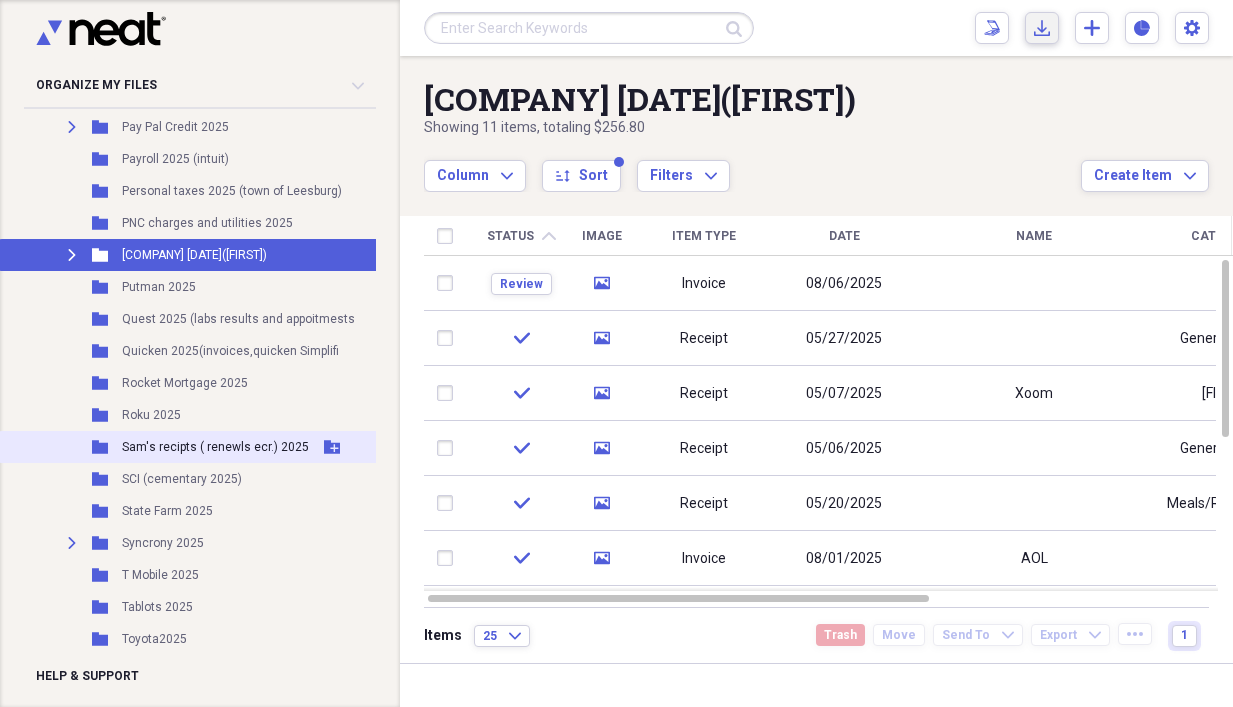 scroll, scrollTop: 1625, scrollLeft: 0, axis: vertical 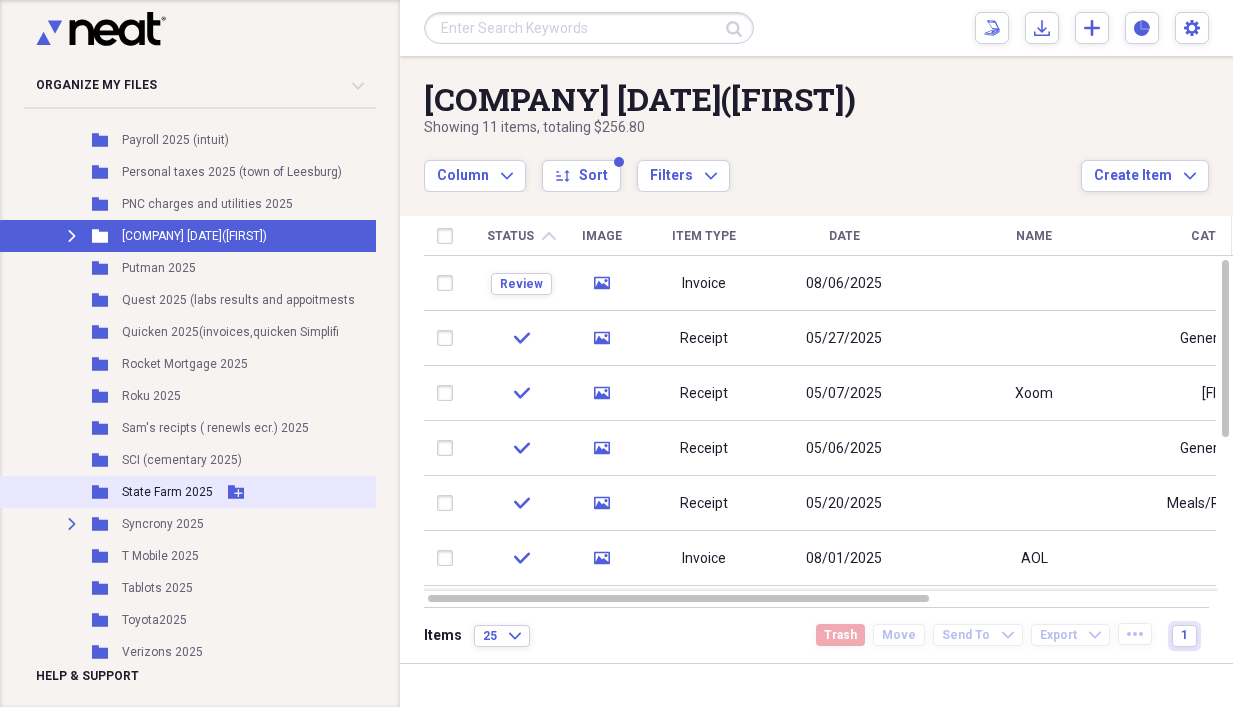 click on "State Farm 2025" at bounding box center (167, 492) 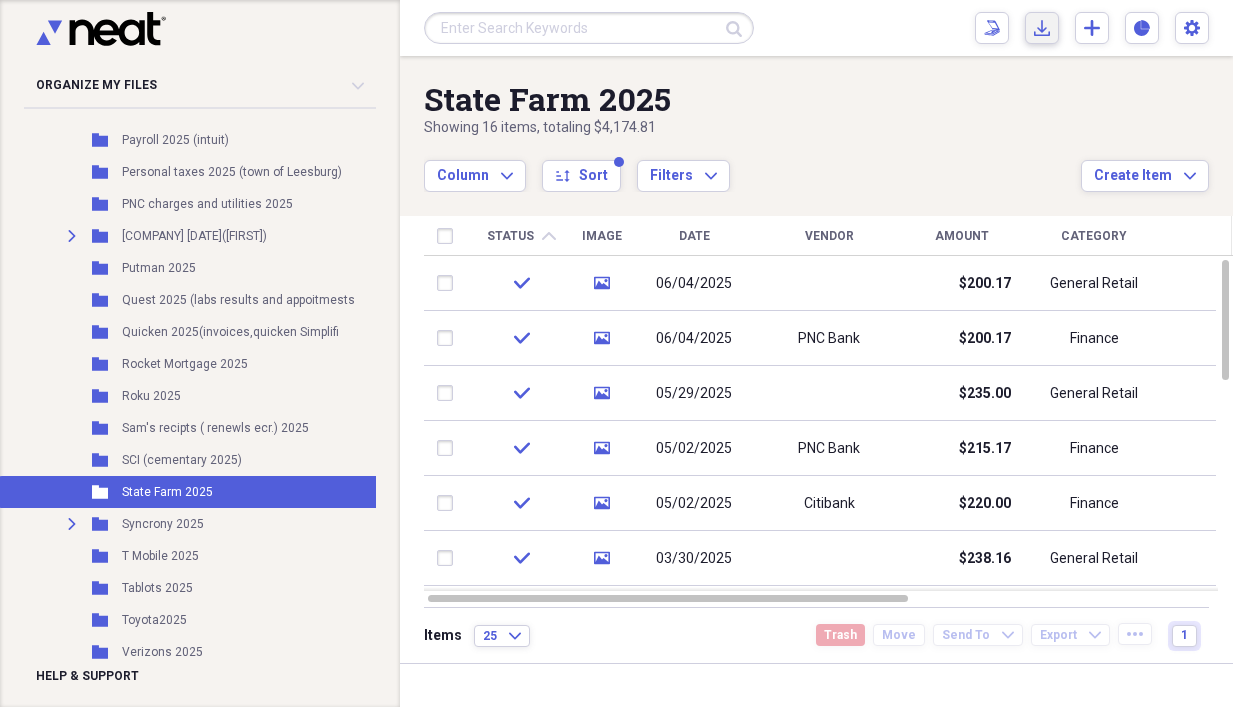 click 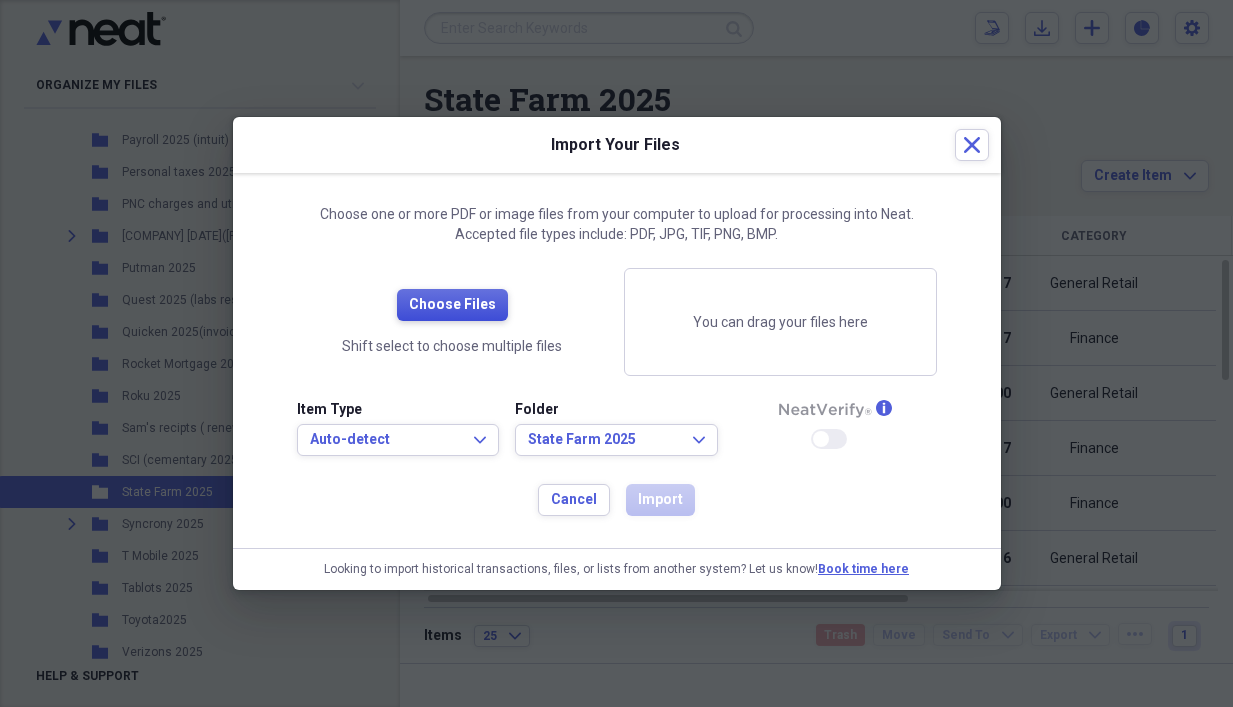 click on "Choose Files" at bounding box center (452, 305) 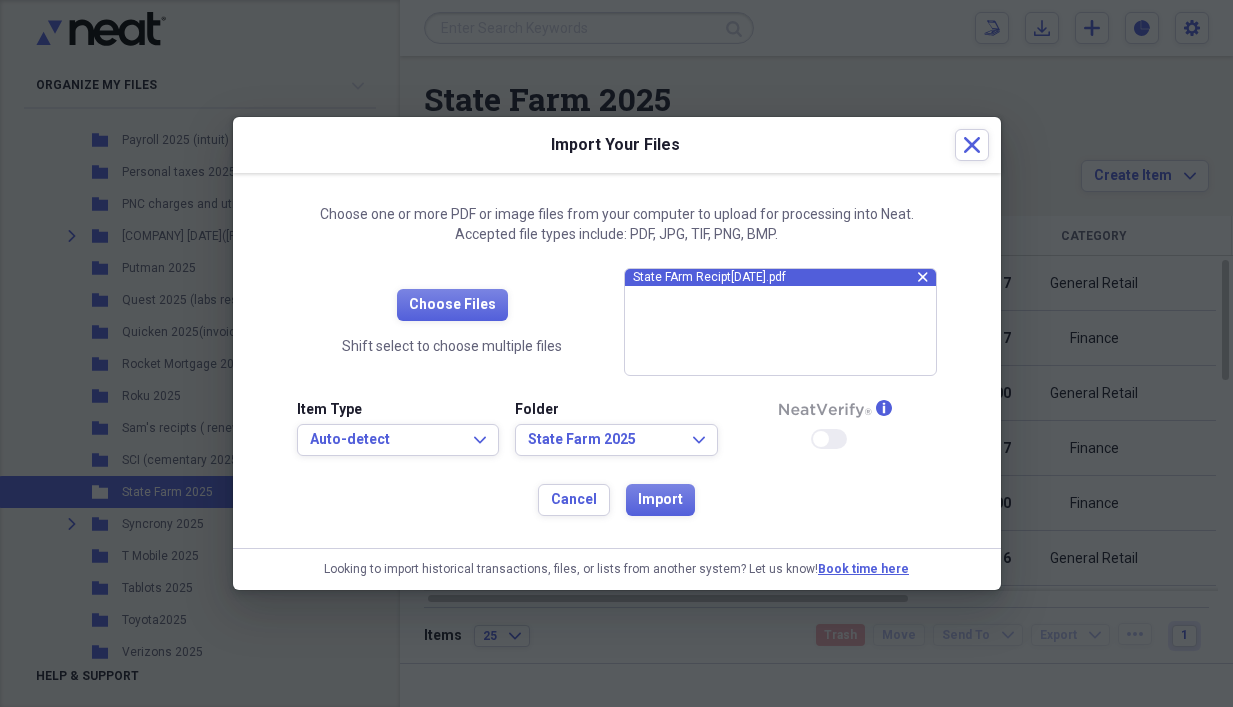 click on "State FArm Recipt[DATE].pdf" at bounding box center [775, 277] 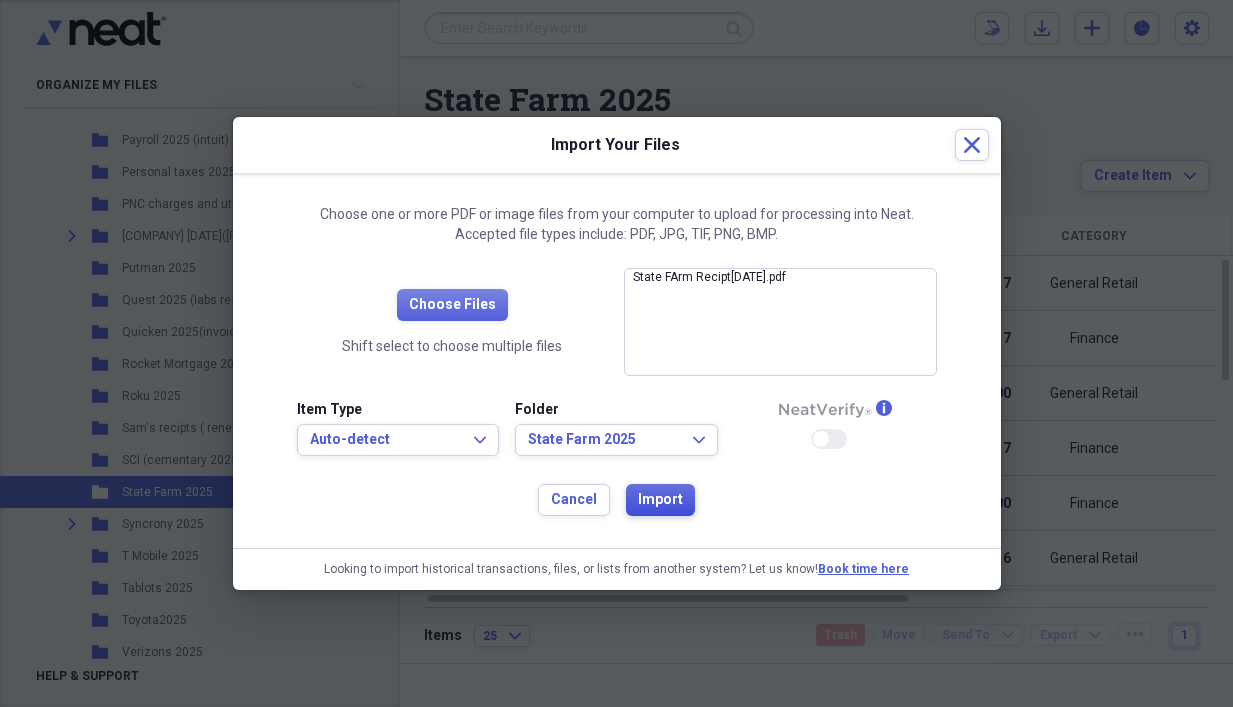 click on "Import" at bounding box center [660, 500] 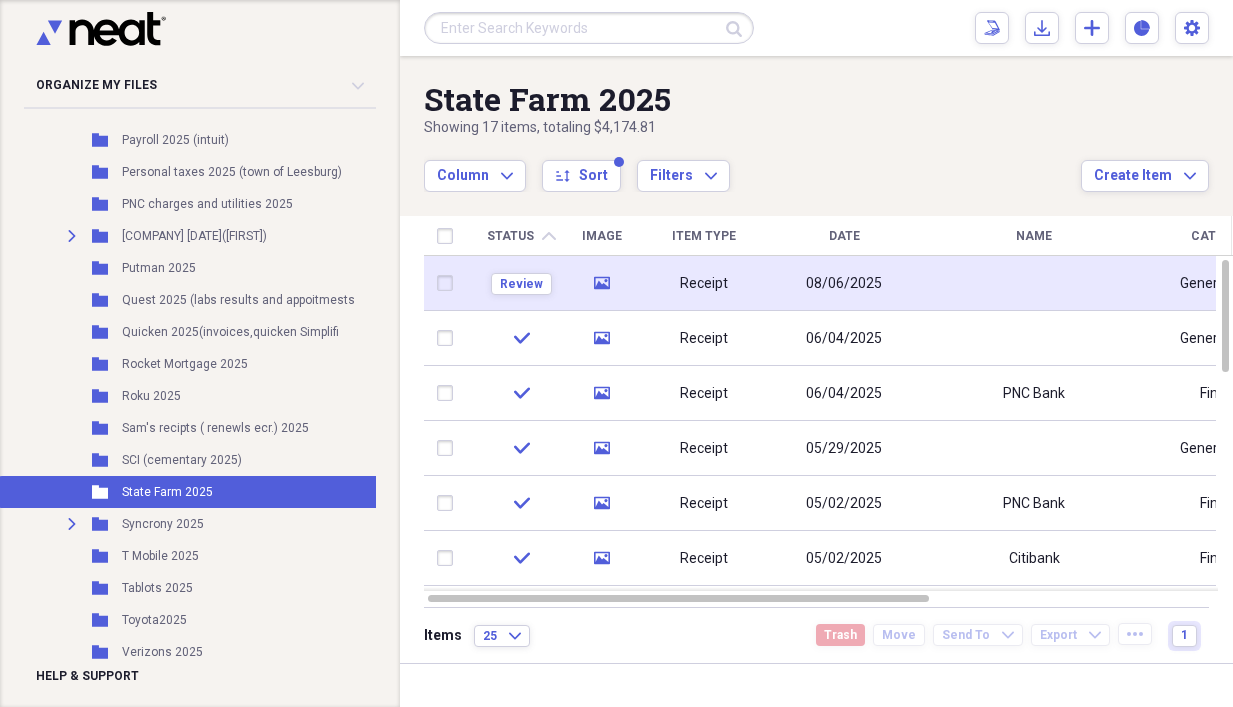 click on "Receipt" at bounding box center [704, 284] 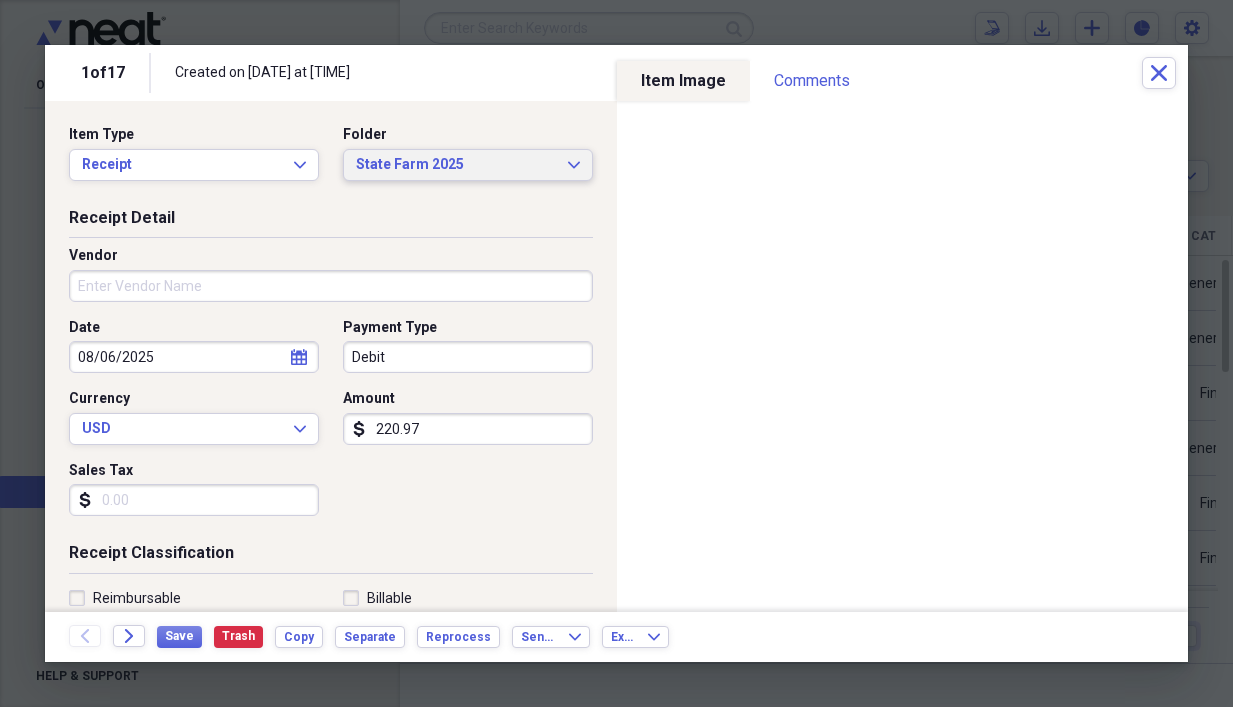 click on "Expand" 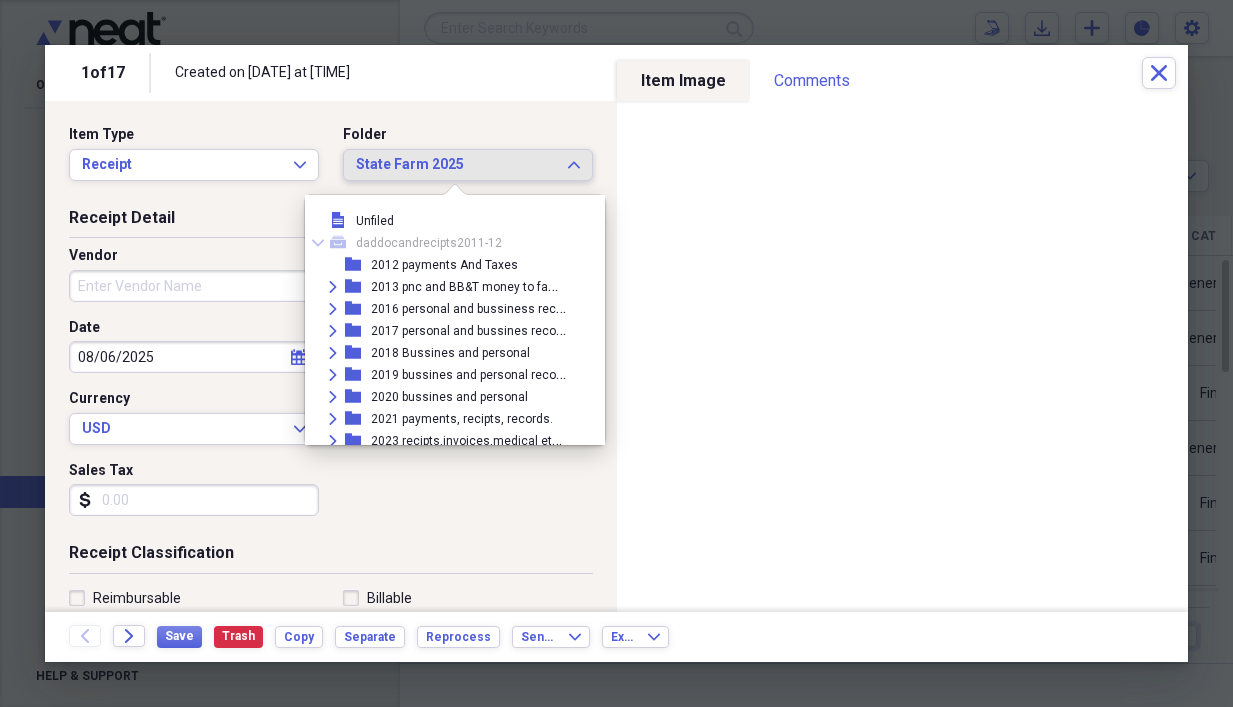scroll, scrollTop: 1199, scrollLeft: 0, axis: vertical 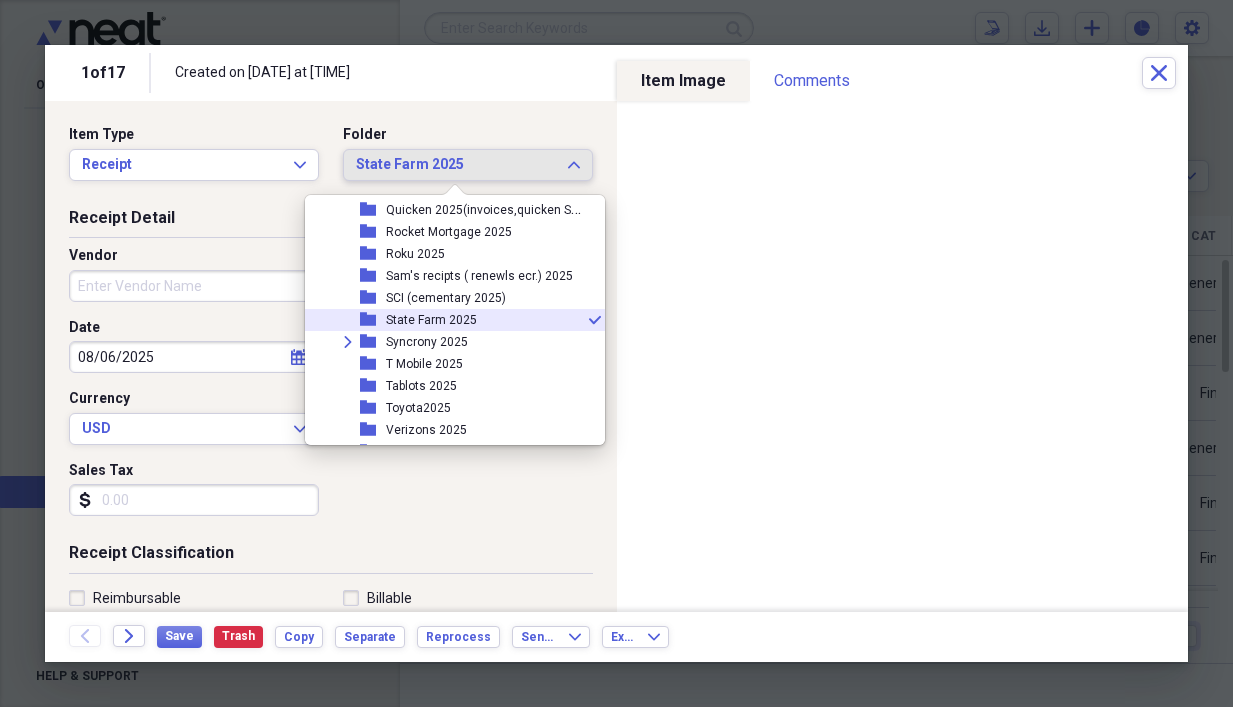 click 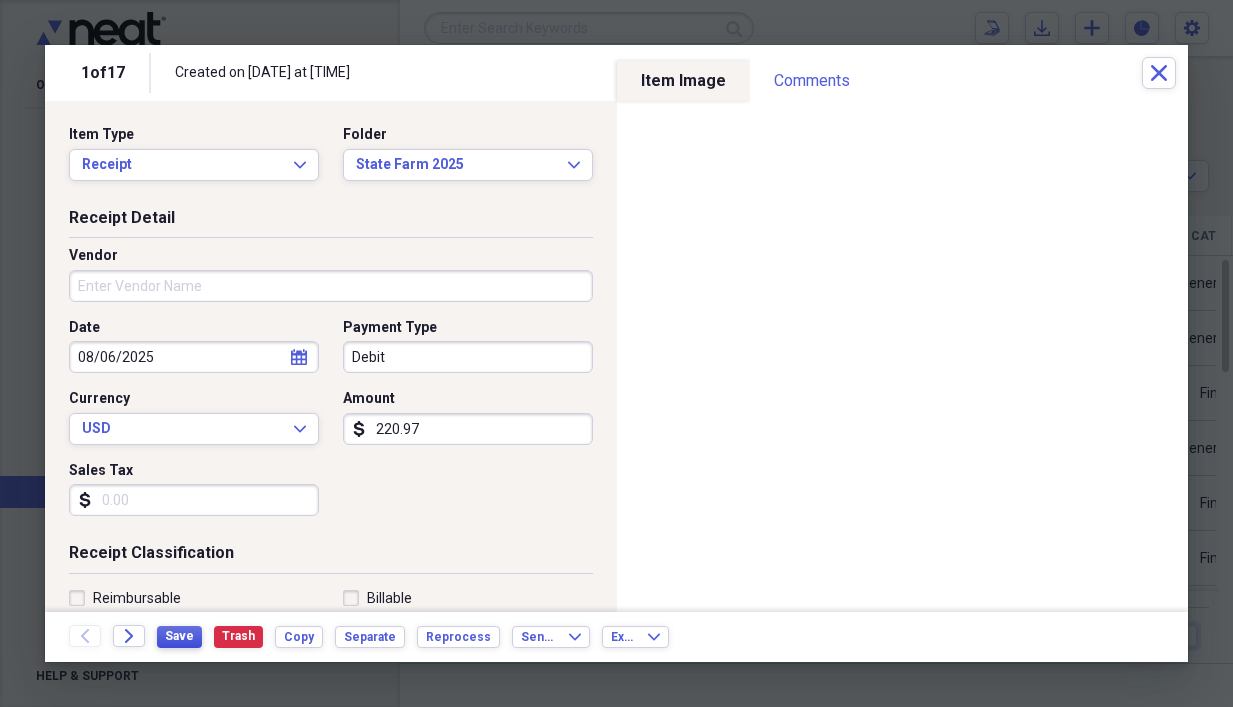 click on "Save" at bounding box center (179, 636) 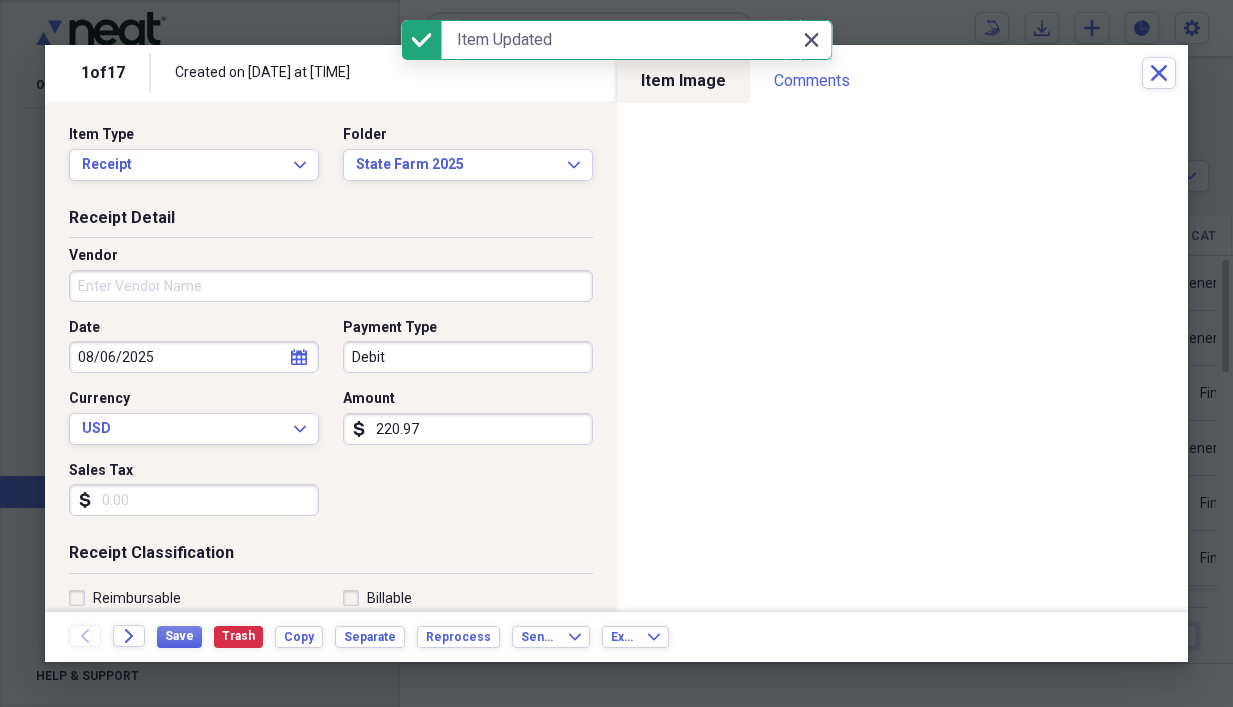 click 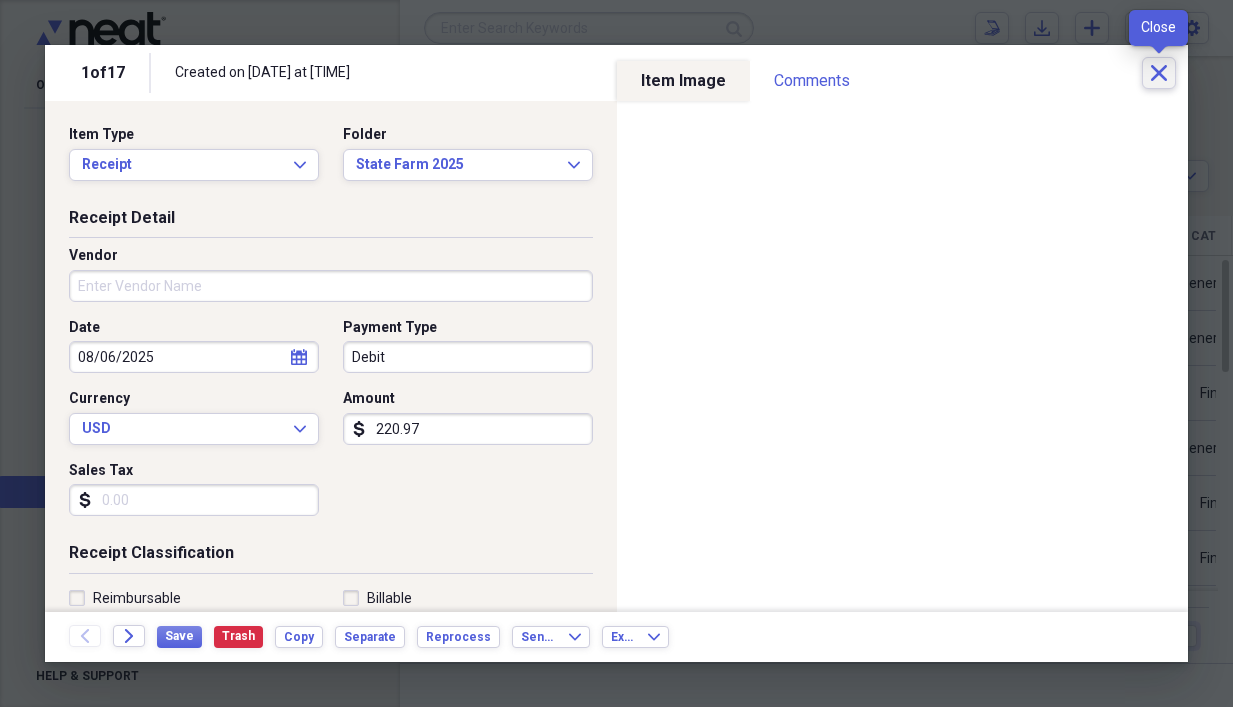 click 